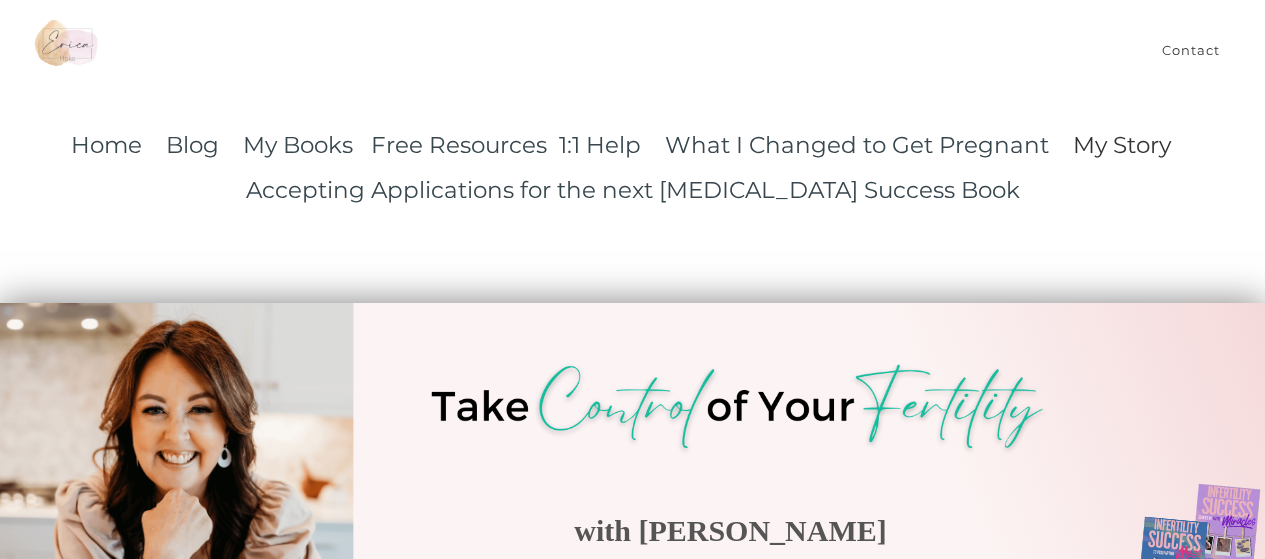 scroll, scrollTop: 0, scrollLeft: 0, axis: both 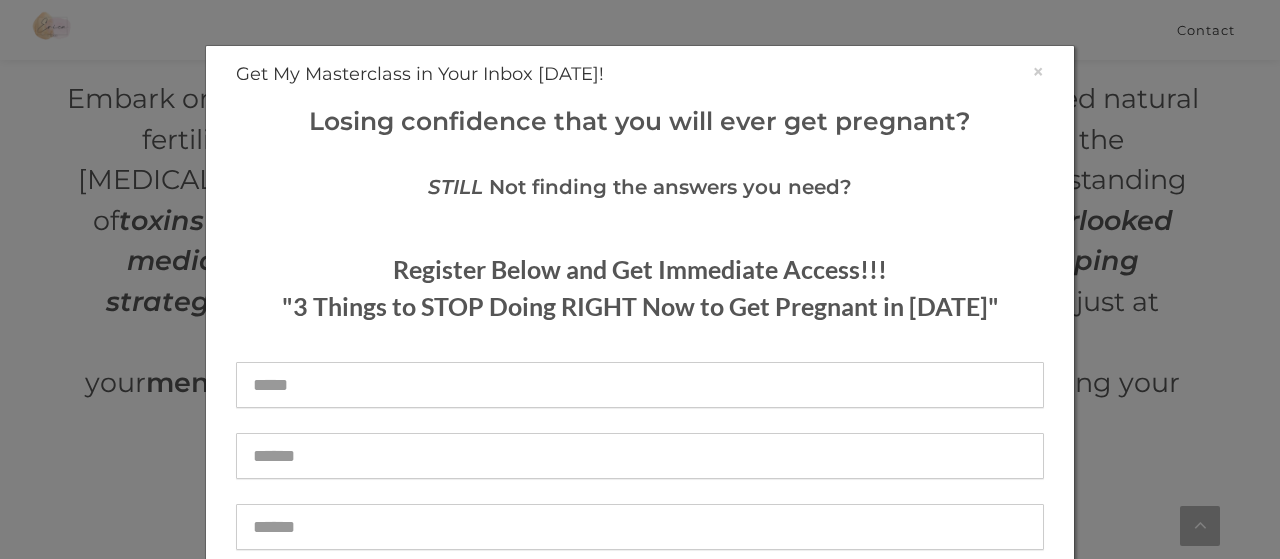 drag, startPoint x: 1272, startPoint y: 25, endPoint x: 1261, endPoint y: 217, distance: 192.31485 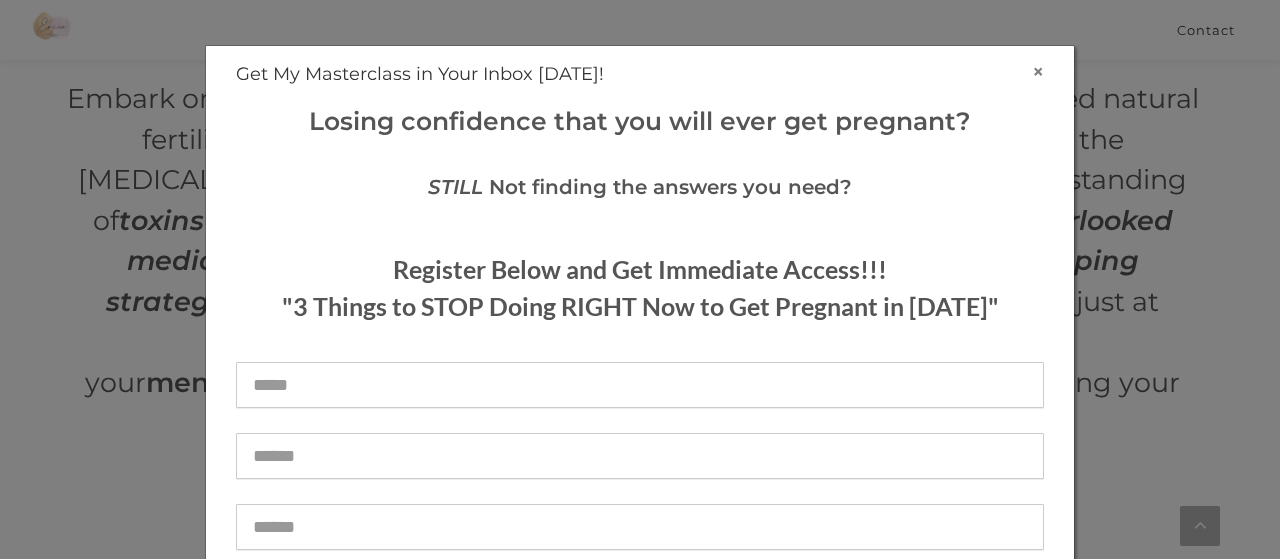 click on "×" at bounding box center [1038, 71] 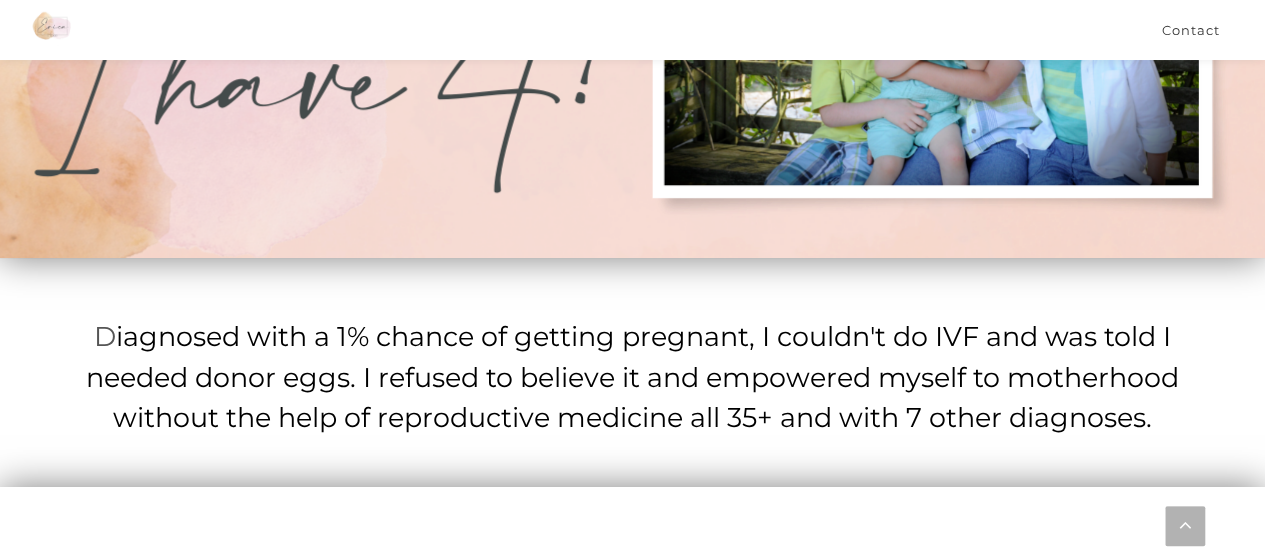 scroll, scrollTop: 4578, scrollLeft: 0, axis: vertical 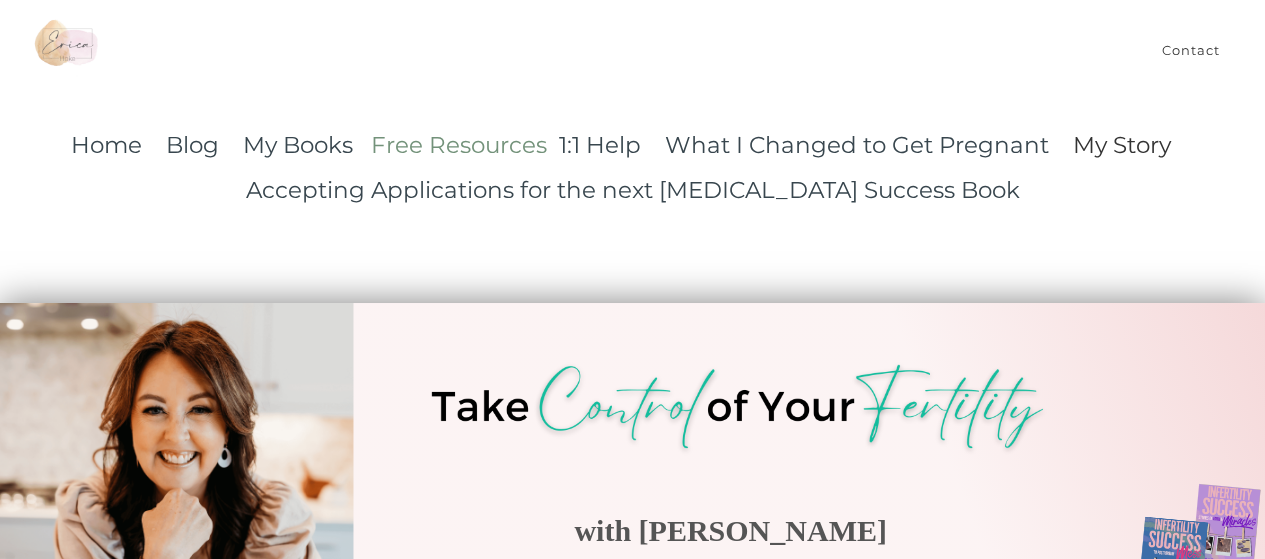 click on "Free Resources" at bounding box center [459, 145] 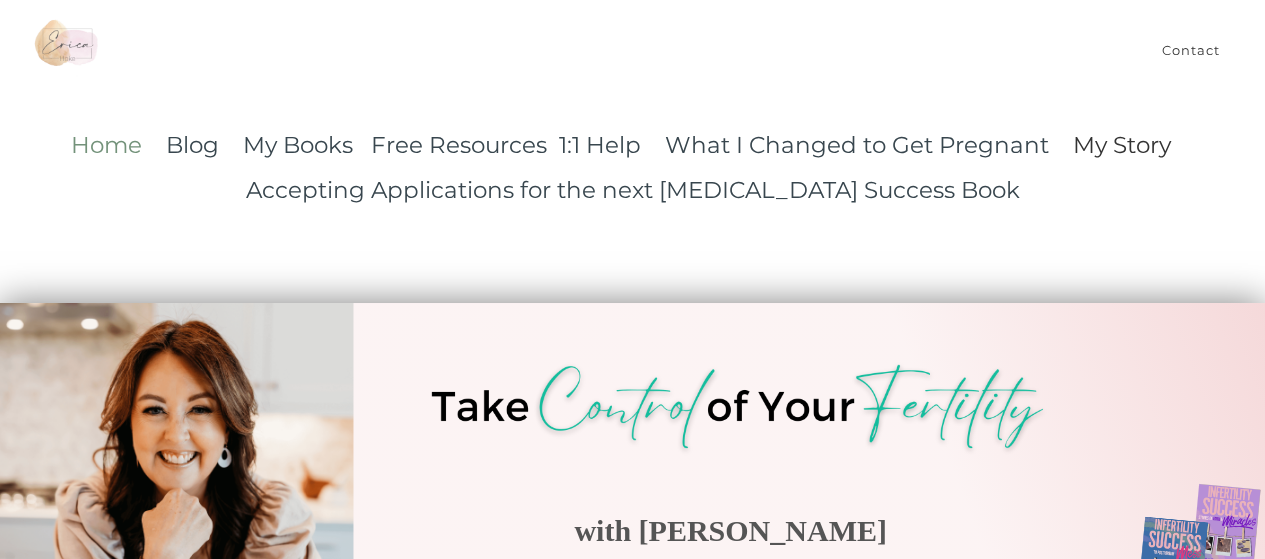 click on "Home" at bounding box center (106, 145) 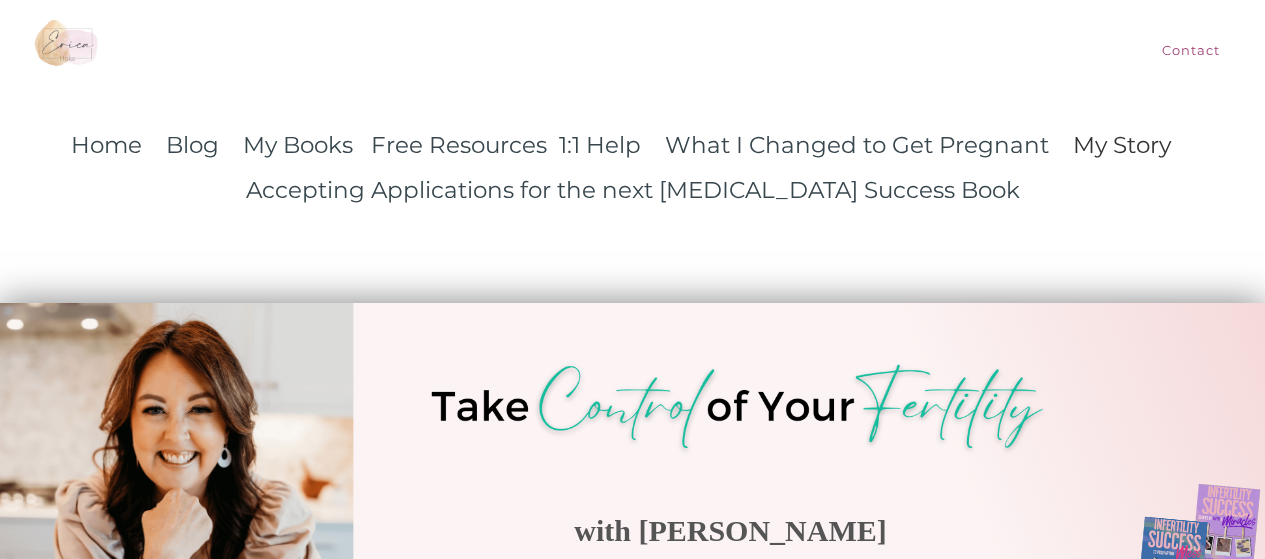 scroll, scrollTop: 0, scrollLeft: 0, axis: both 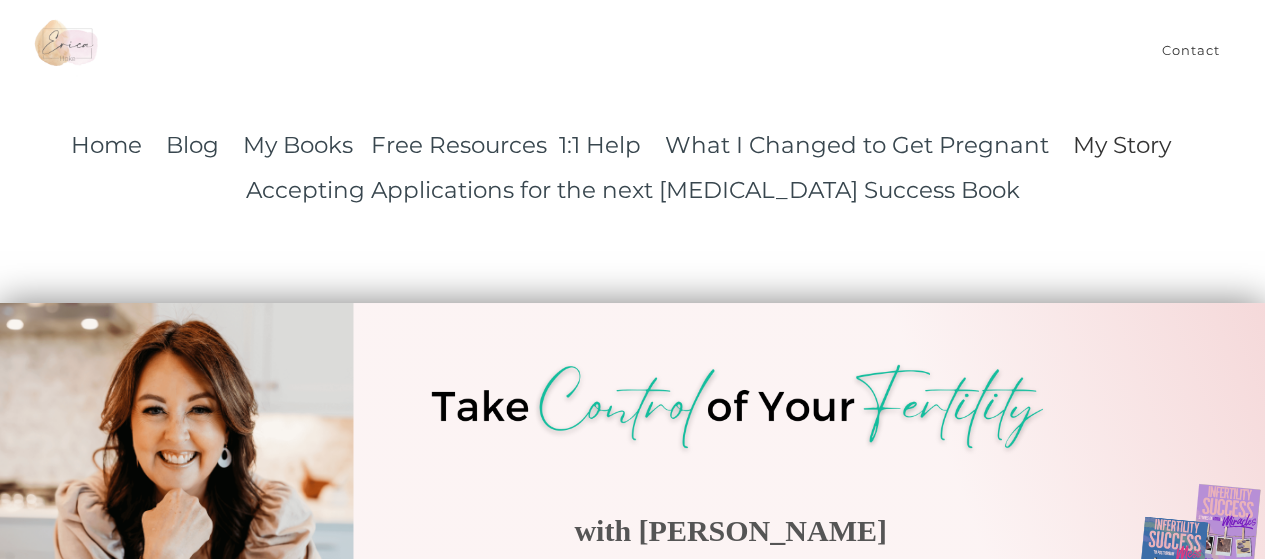 click on "My Story" at bounding box center (1122, 145) 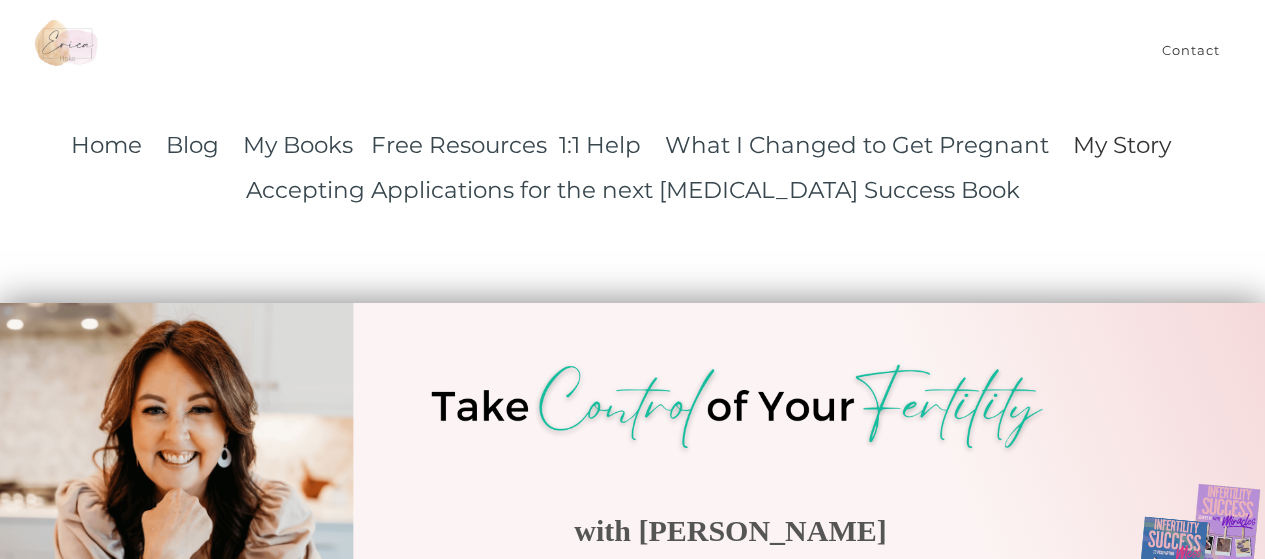 scroll, scrollTop: 0, scrollLeft: 0, axis: both 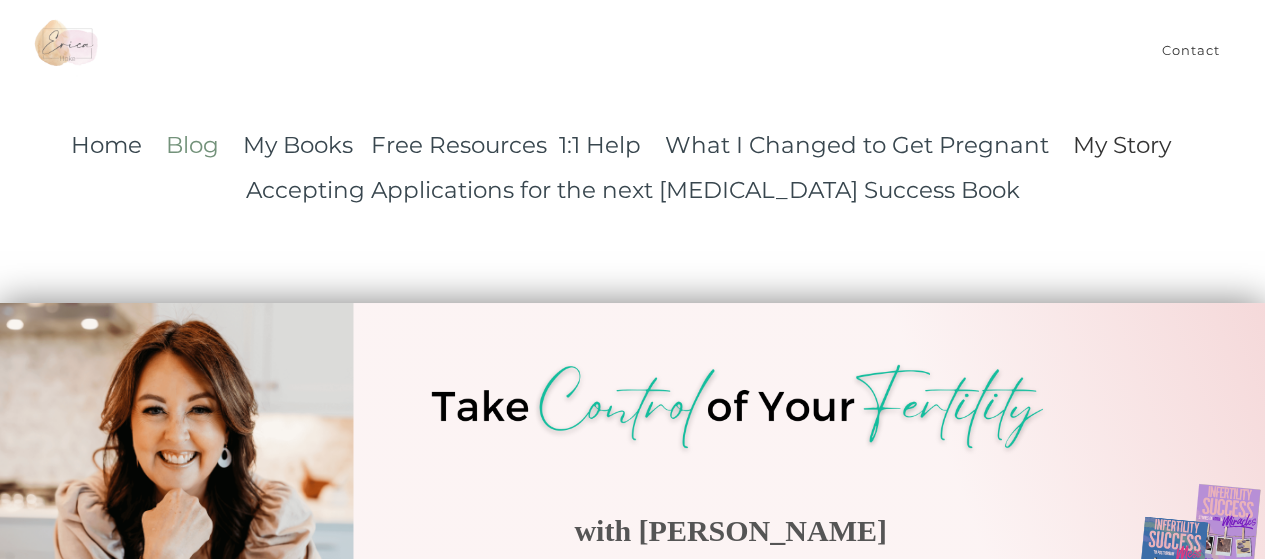click on "Blog" at bounding box center [192, 145] 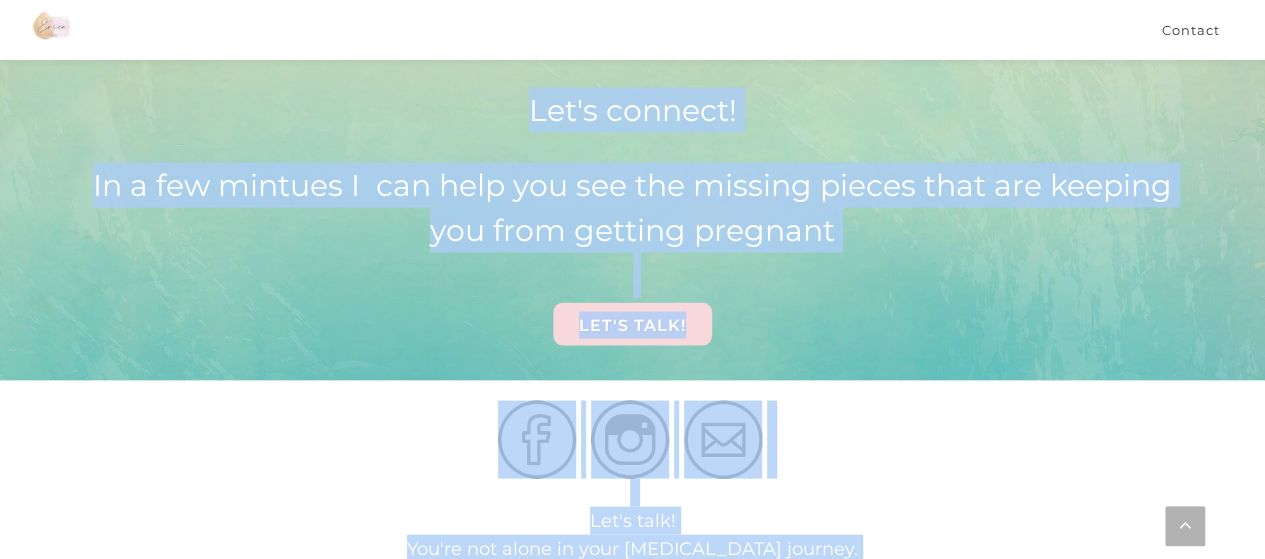 scroll, scrollTop: 9682, scrollLeft: 0, axis: vertical 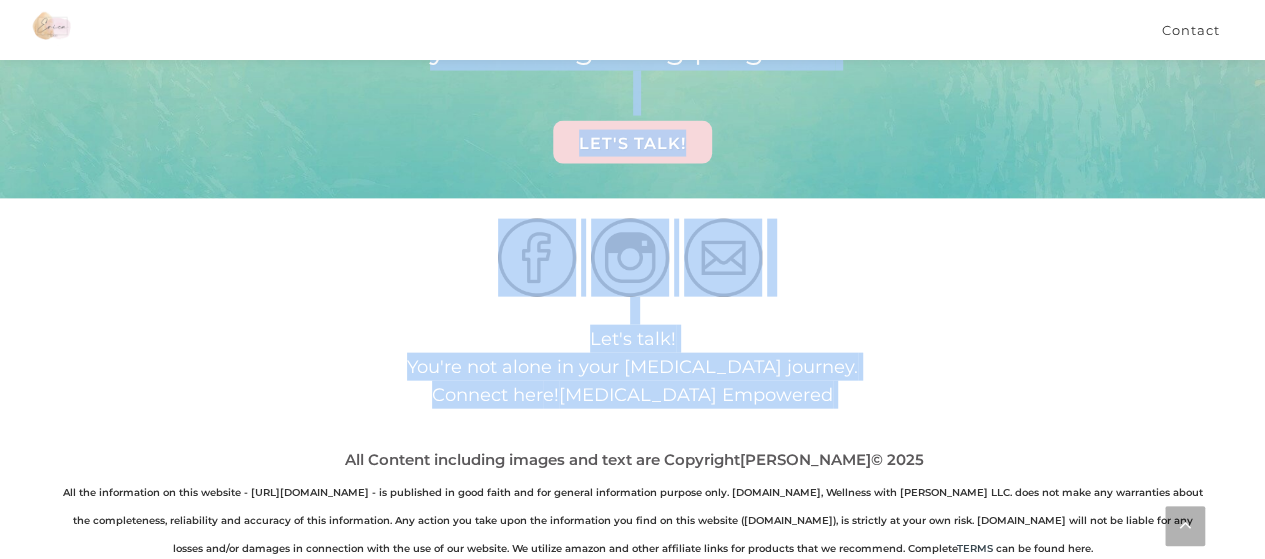drag, startPoint x: 70, startPoint y: 103, endPoint x: 1057, endPoint y: 345, distance: 1016.23474 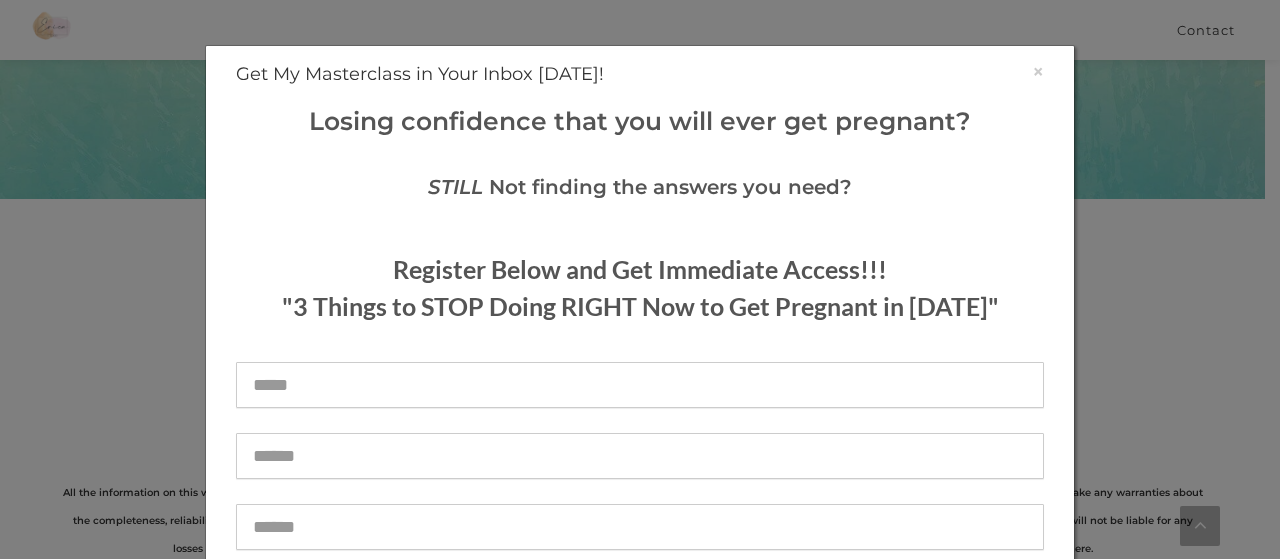click on "×
Get My Masterclass in Your Inbox [DATE]! Losing confidence that you will ever get pregnant?   STILL   Not finding the answers you need?   Register Below and Get Immediate Access!!! "3 Things to STOP Doing RIGHT Now to Get Pregnant in [DATE]"
Click HERE to Register  yes, I would like all your Fertility tips! By Submitting Your Information You Agree to Get My FREE Monthly Newsletter" at bounding box center (640, 279) 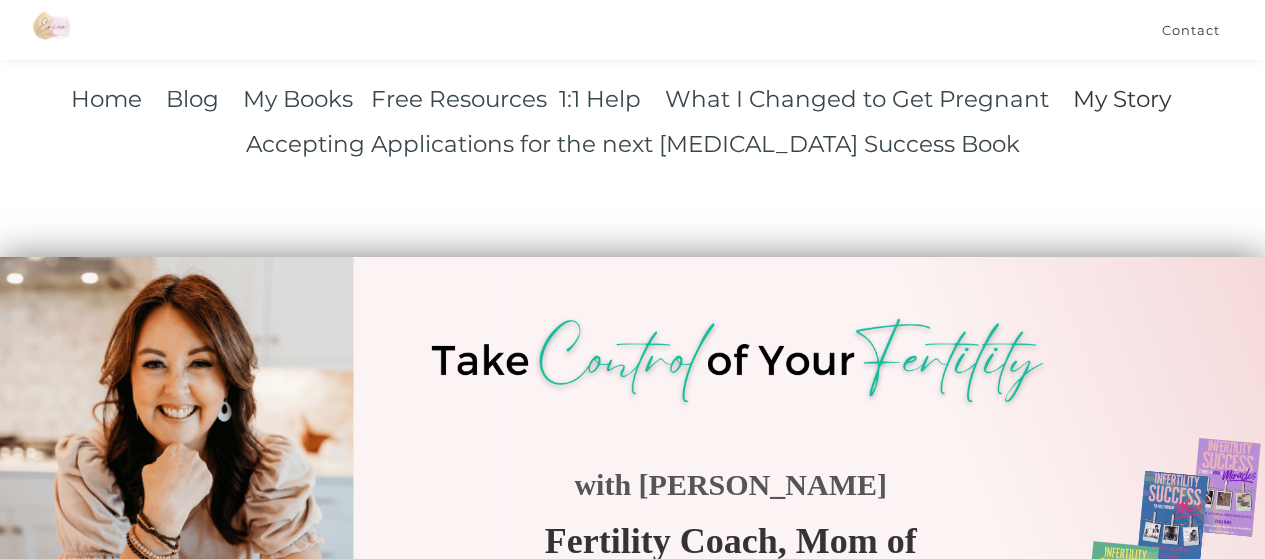 scroll, scrollTop: 0, scrollLeft: 0, axis: both 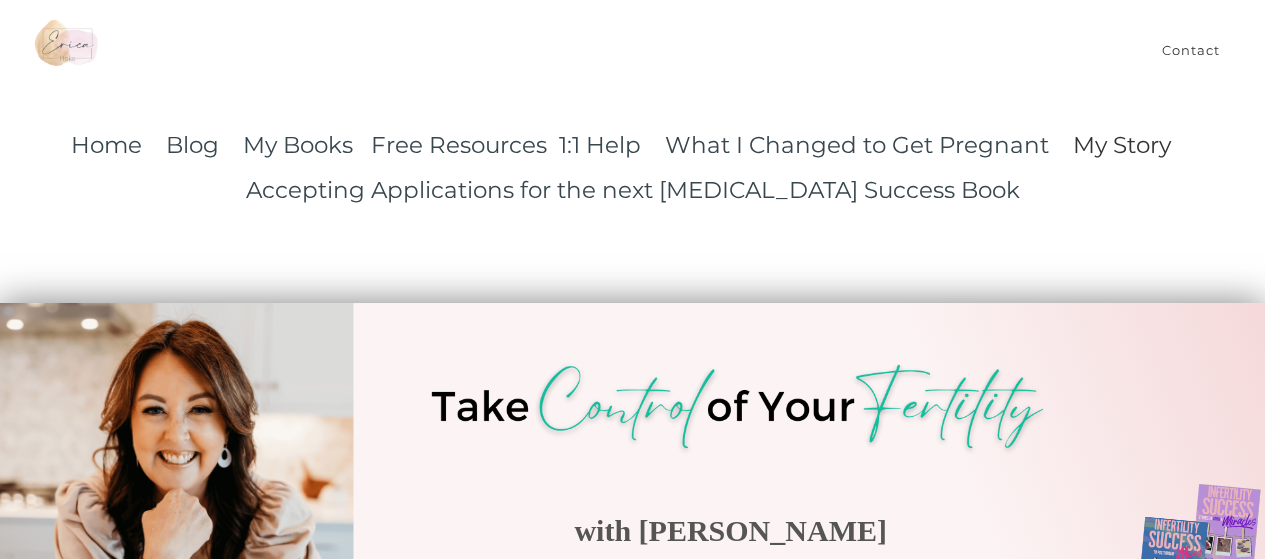 click on "My Story" at bounding box center [1122, 145] 